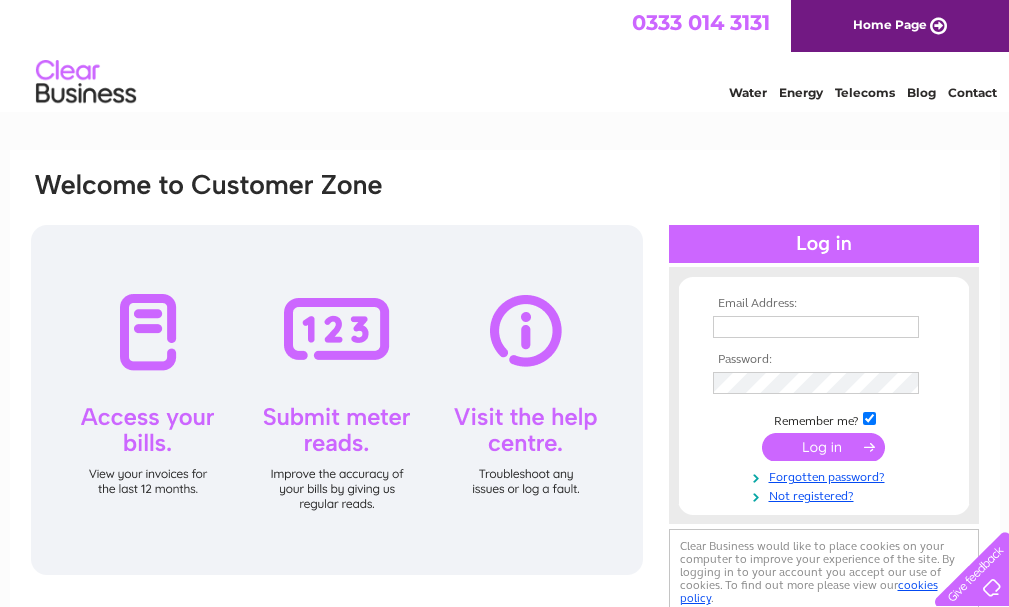 scroll, scrollTop: 0, scrollLeft: 0, axis: both 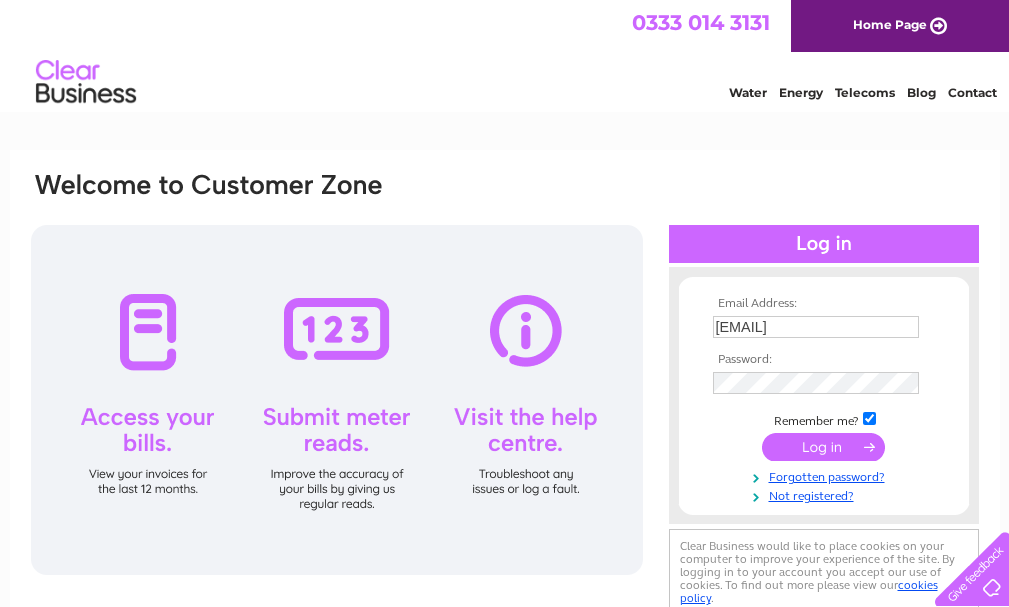 click at bounding box center [823, 447] 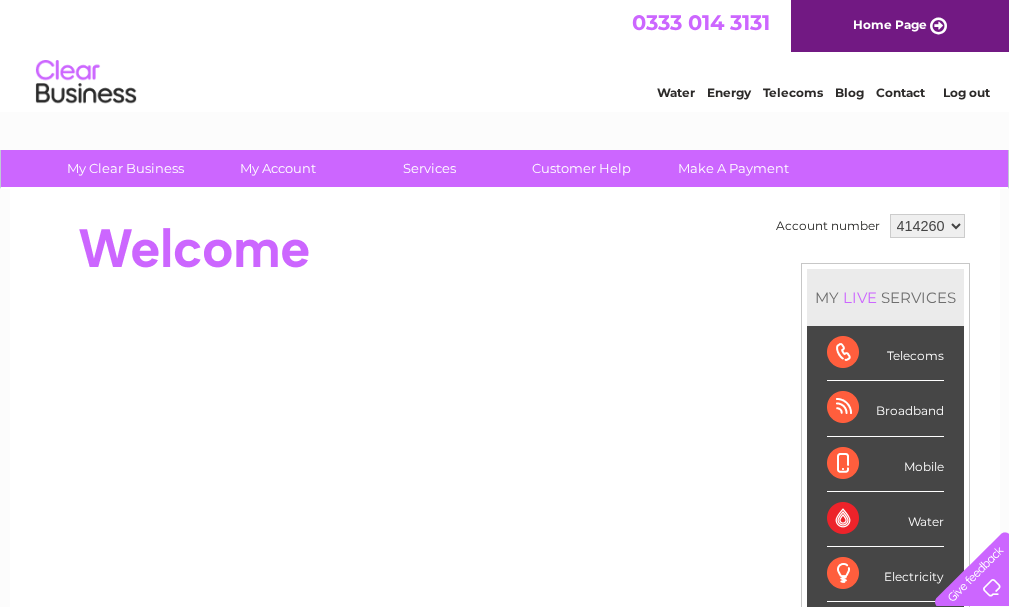 scroll, scrollTop: 0, scrollLeft: 0, axis: both 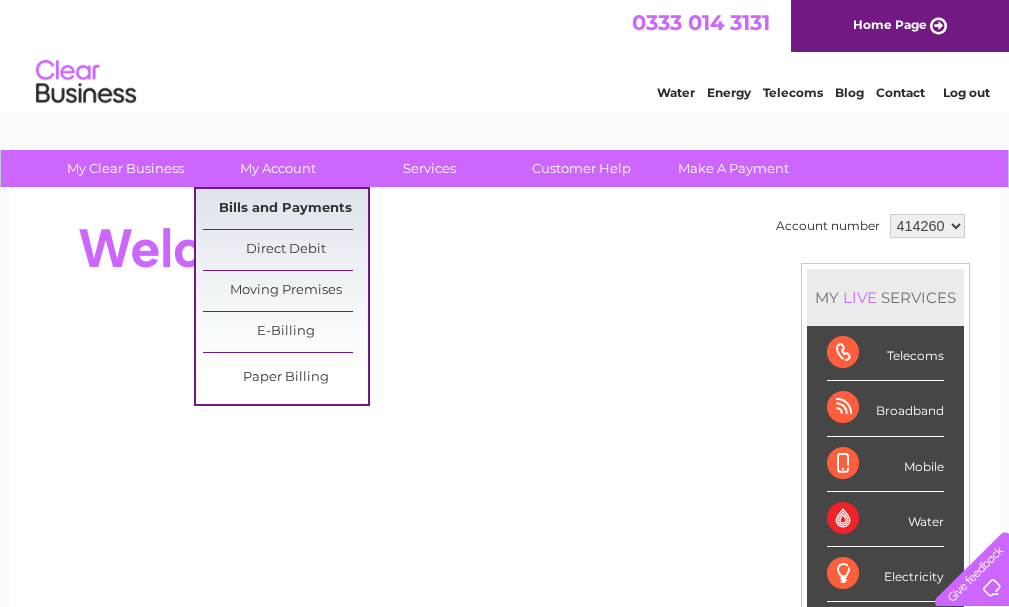 click on "Bills and Payments" at bounding box center [285, 209] 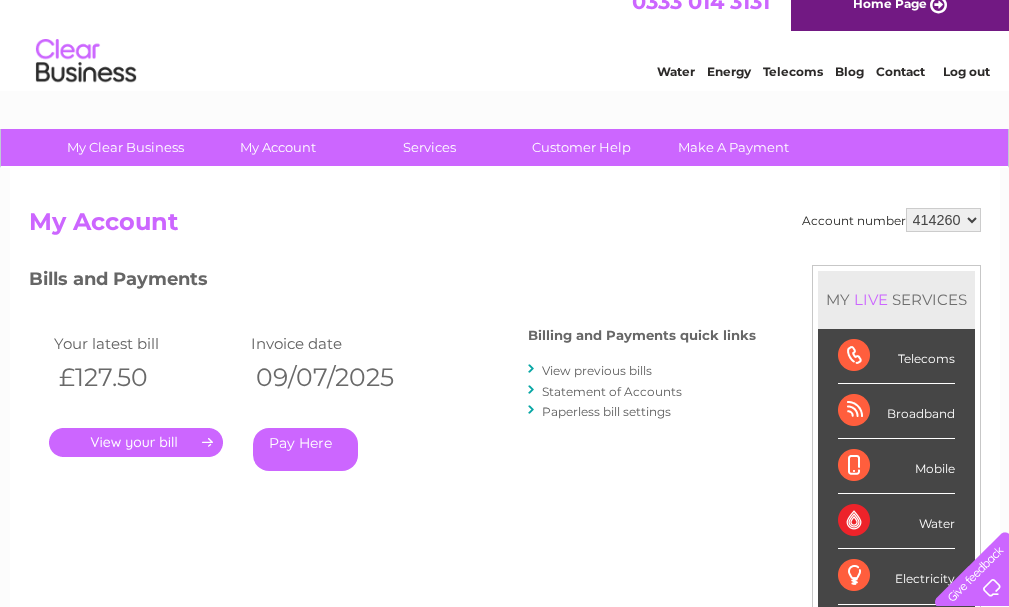 scroll, scrollTop: 0, scrollLeft: 0, axis: both 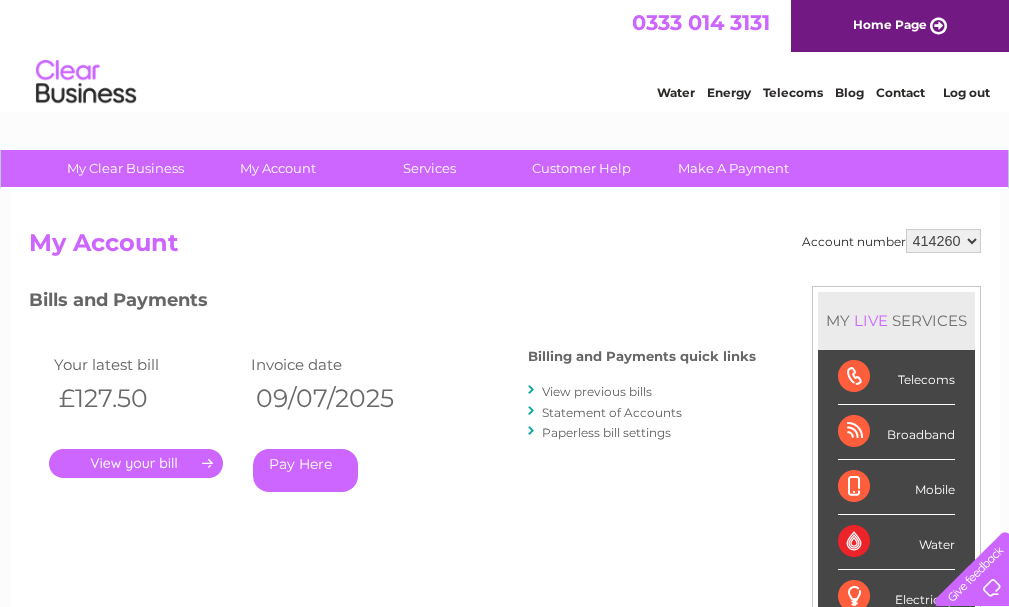 click on "View previous bills" at bounding box center (597, 391) 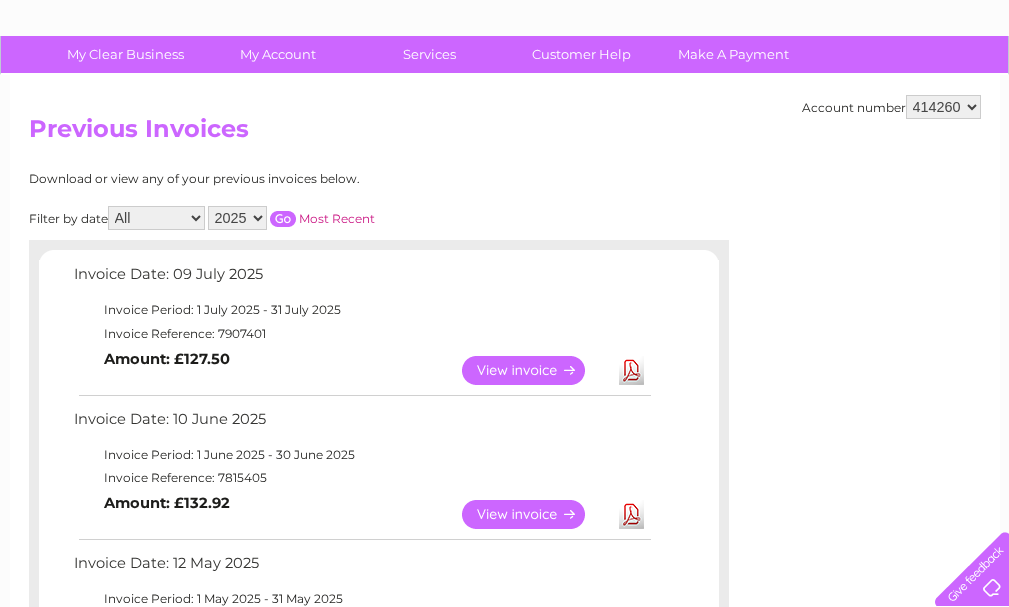 scroll, scrollTop: 100, scrollLeft: 0, axis: vertical 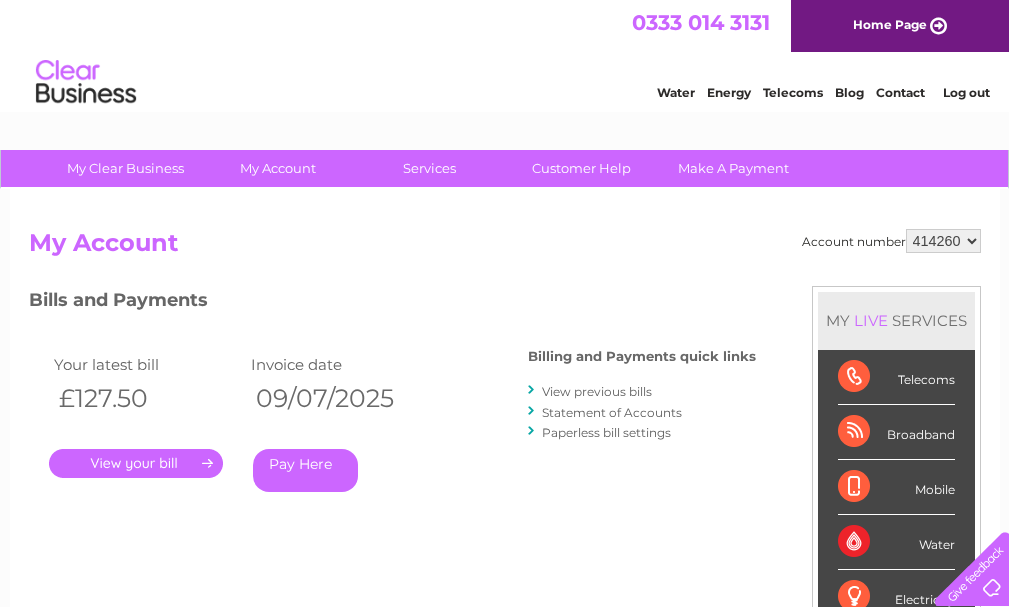 click on "Statement of Accounts" at bounding box center (612, 412) 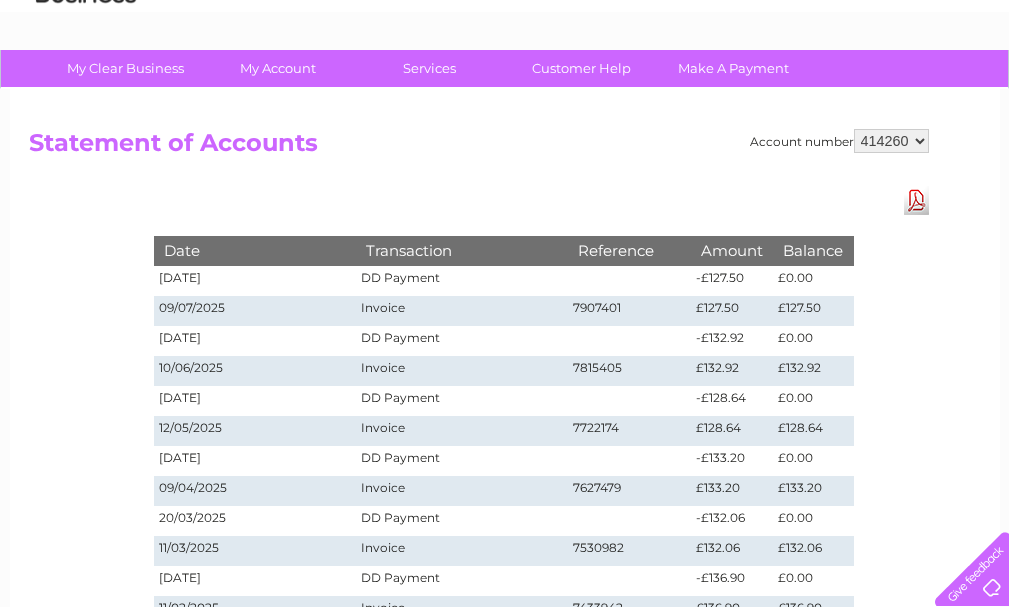 scroll, scrollTop: 0, scrollLeft: 0, axis: both 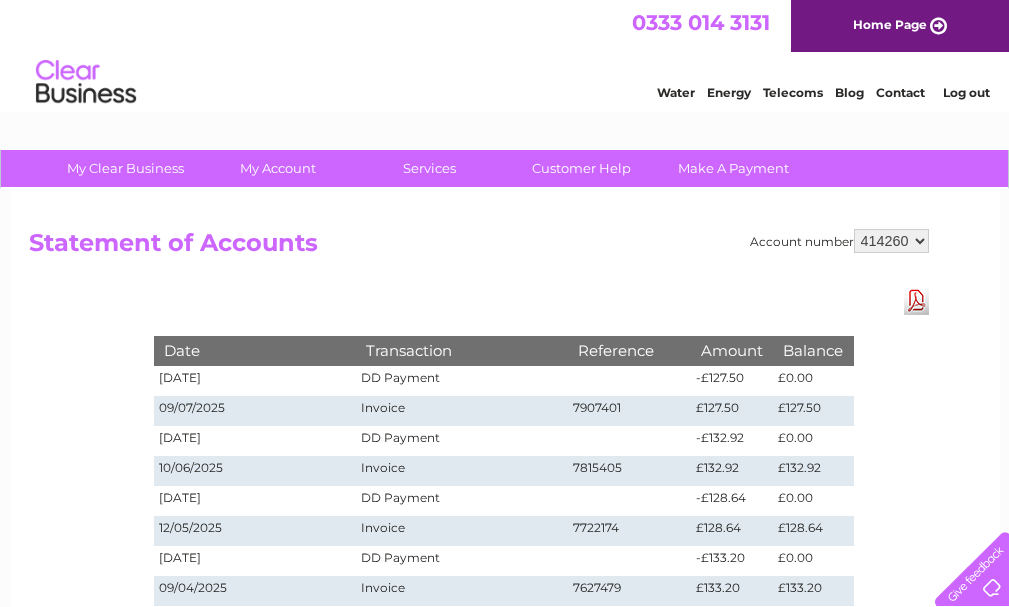 click on "414260" at bounding box center (891, 241) 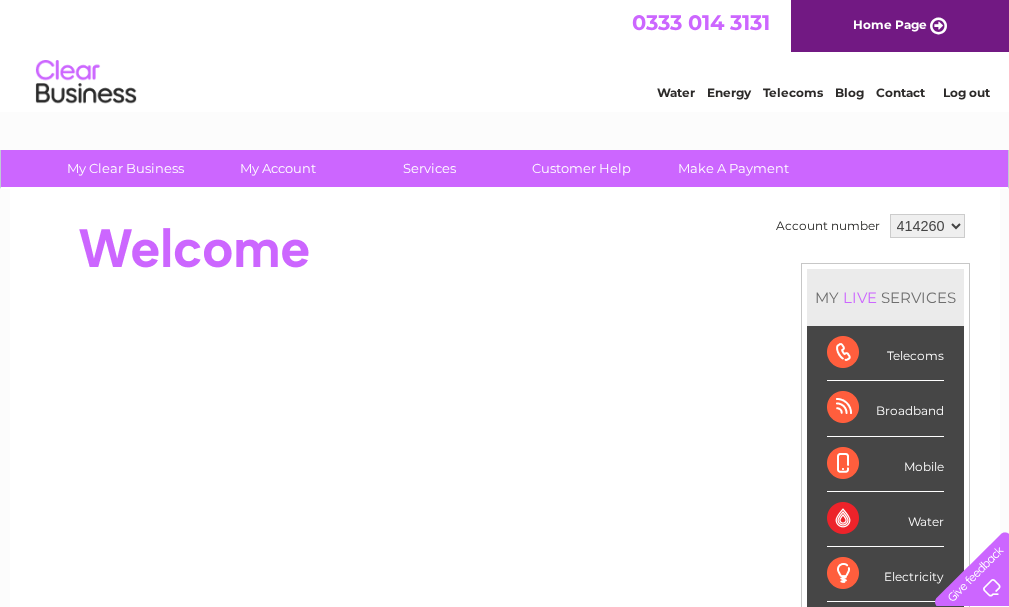 scroll, scrollTop: 0, scrollLeft: 0, axis: both 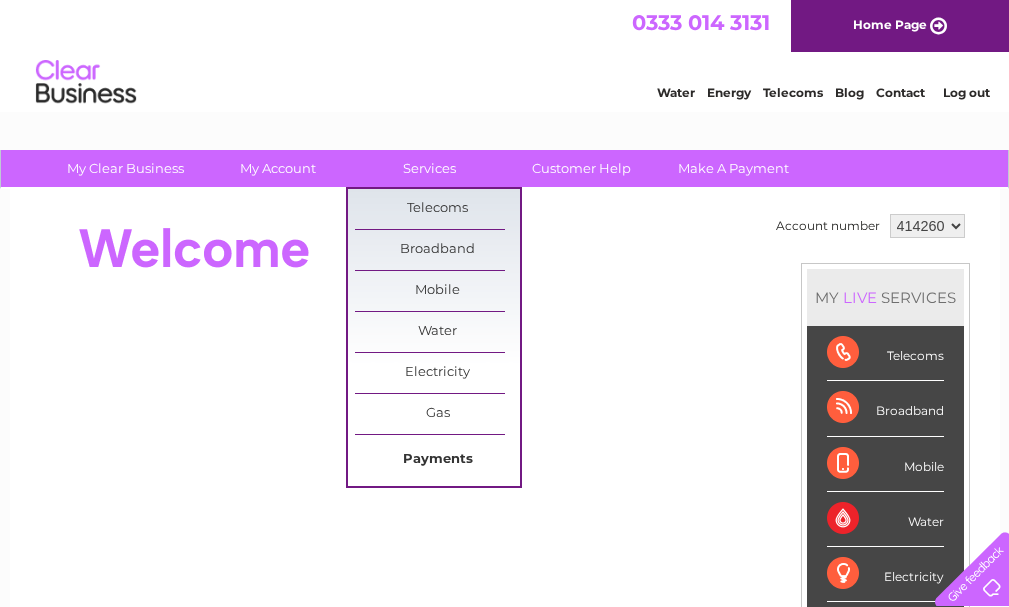 click on "Payments" at bounding box center [437, 460] 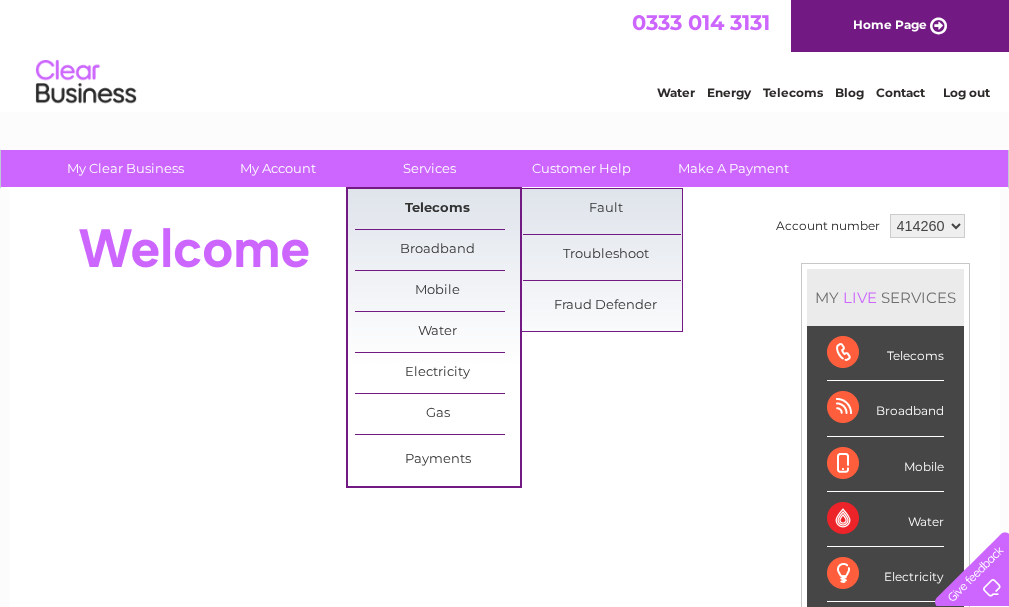 scroll, scrollTop: 0, scrollLeft: 0, axis: both 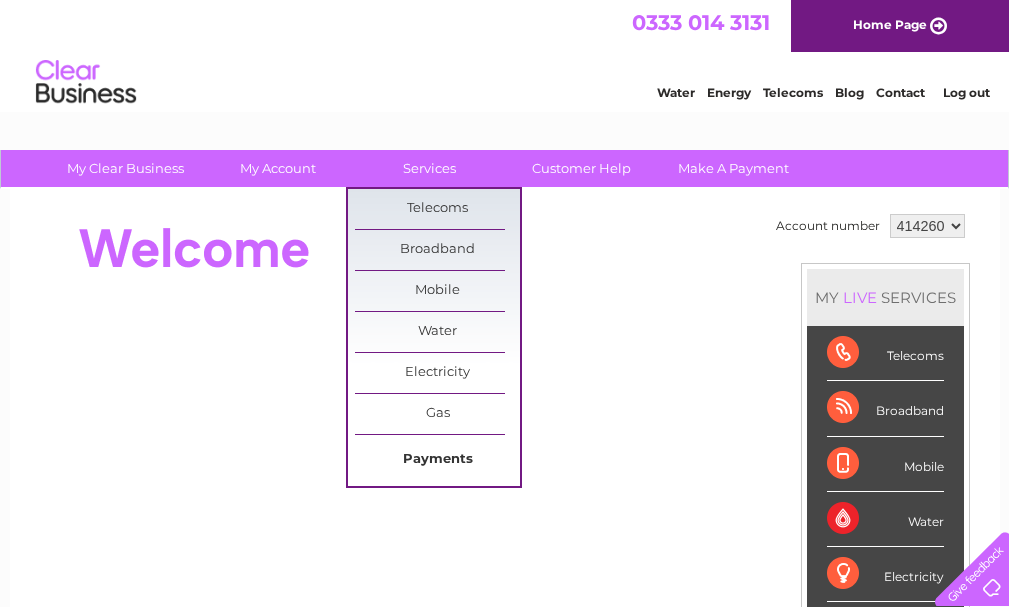 click on "Payments" at bounding box center [437, 460] 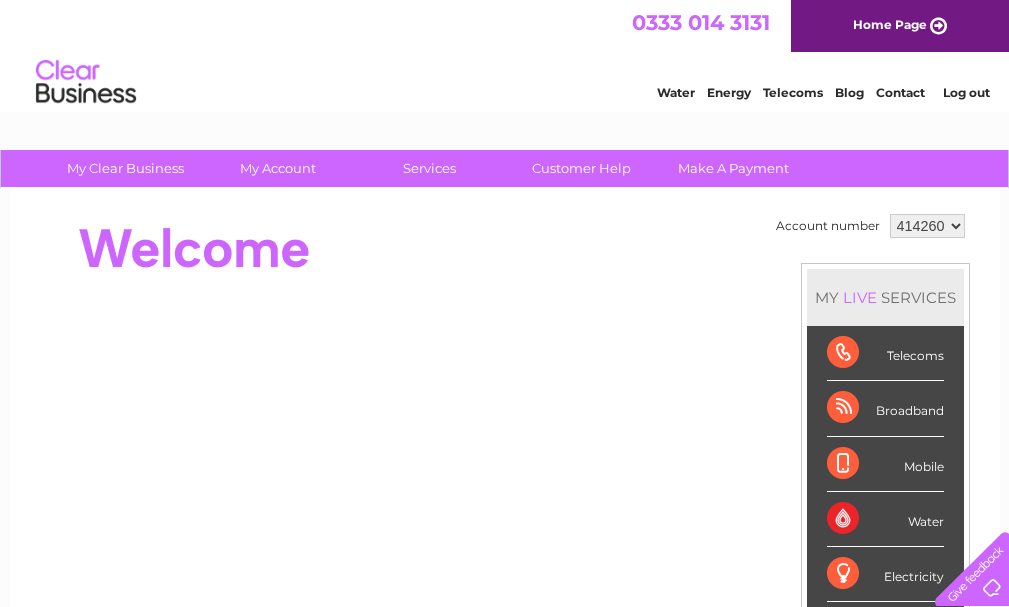 scroll, scrollTop: 0, scrollLeft: 0, axis: both 